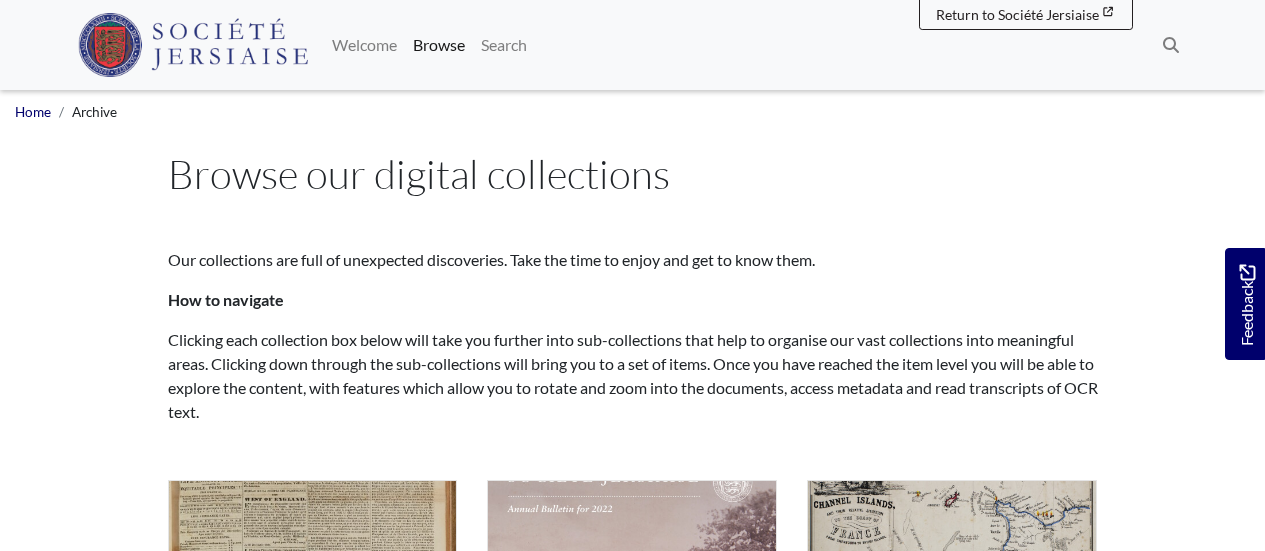 scroll, scrollTop: 0, scrollLeft: 0, axis: both 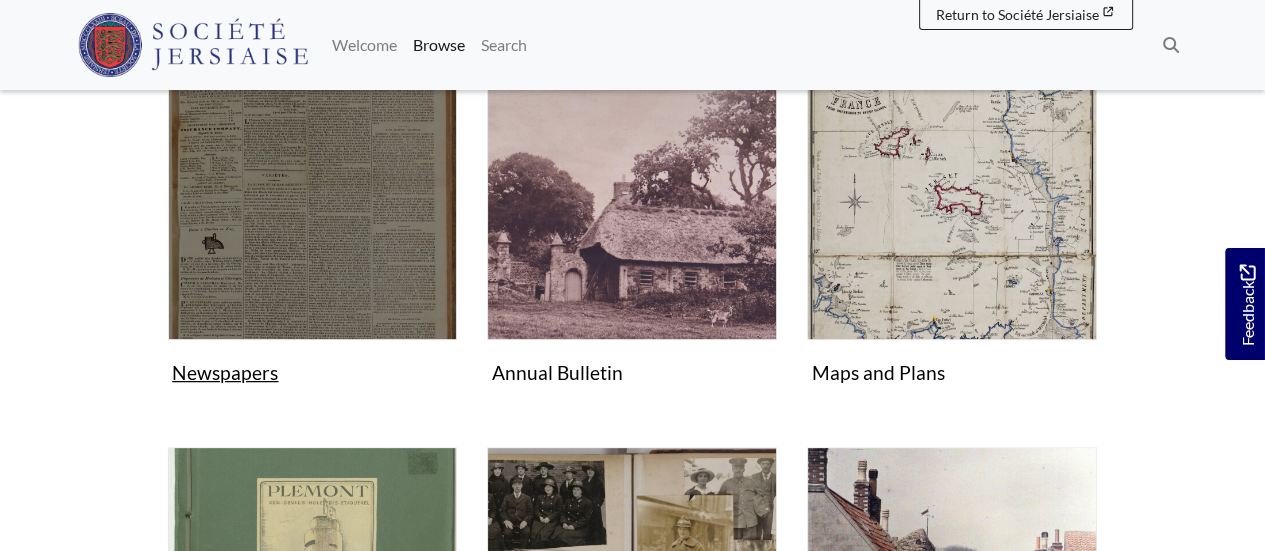 click at bounding box center (313, 195) 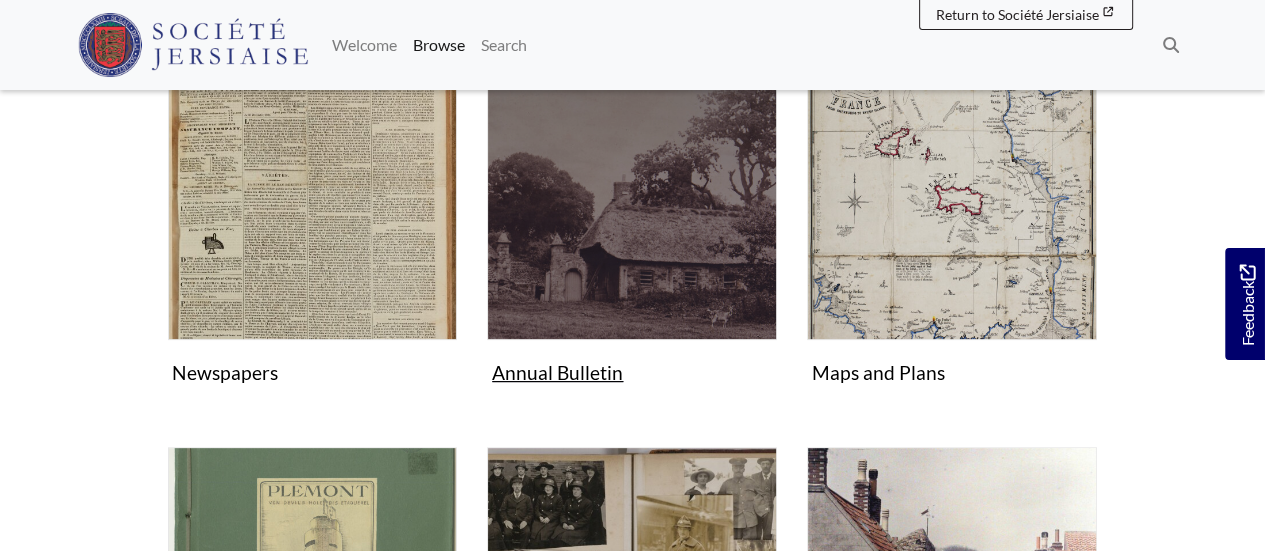 click at bounding box center (632, 195) 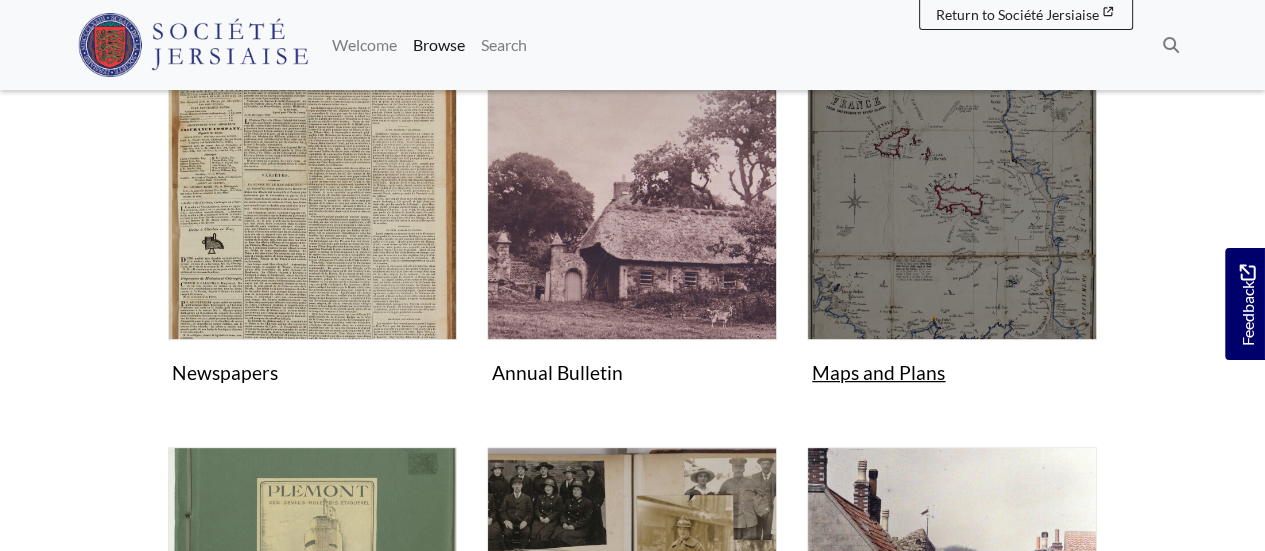 click at bounding box center [952, 195] 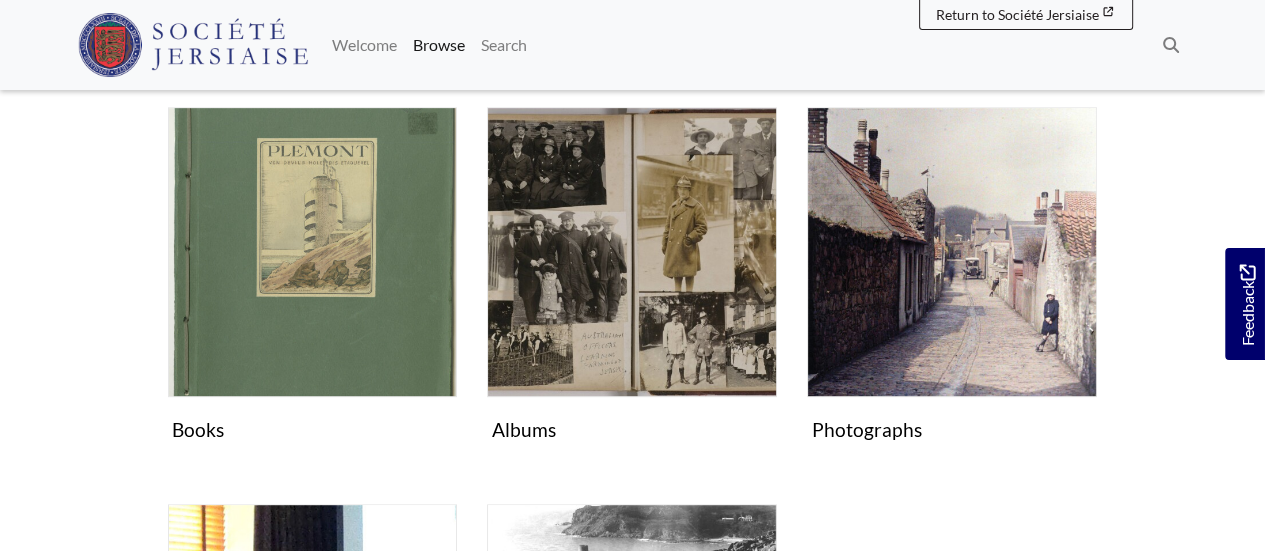 scroll, scrollTop: 764, scrollLeft: 0, axis: vertical 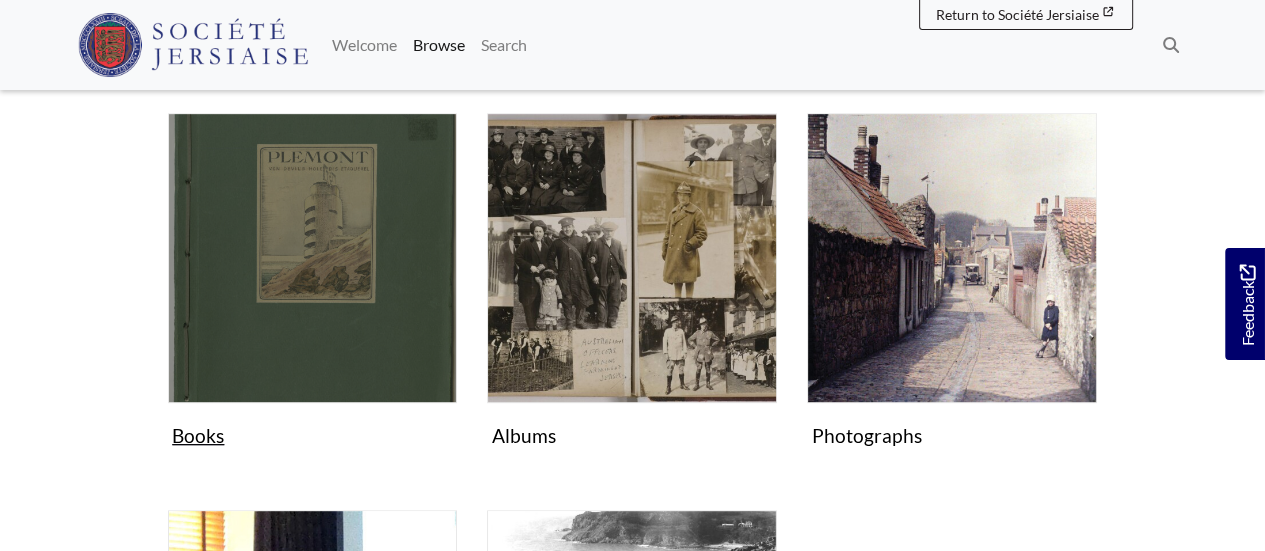 click at bounding box center (313, 258) 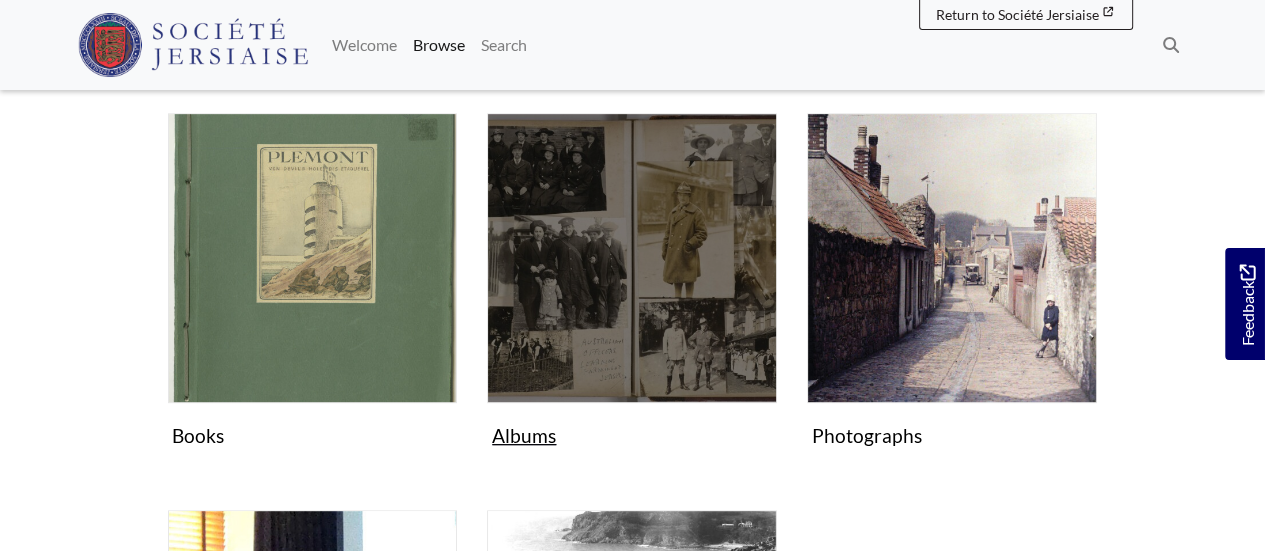 click at bounding box center [632, 258] 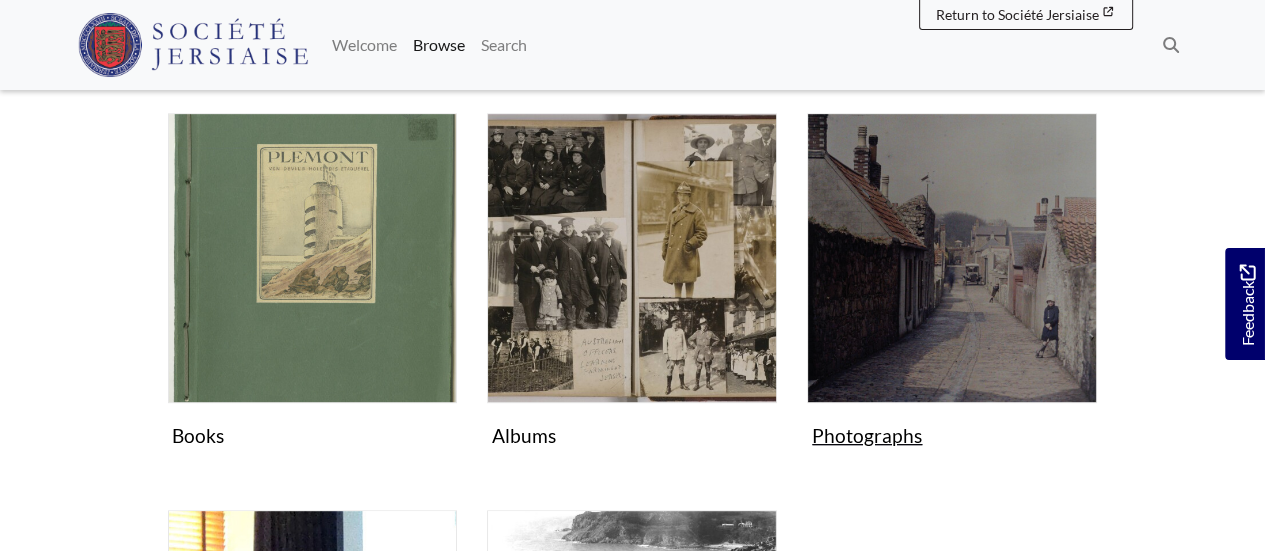drag, startPoint x: 1012, startPoint y: 249, endPoint x: 1019, endPoint y: 267, distance: 19.313208 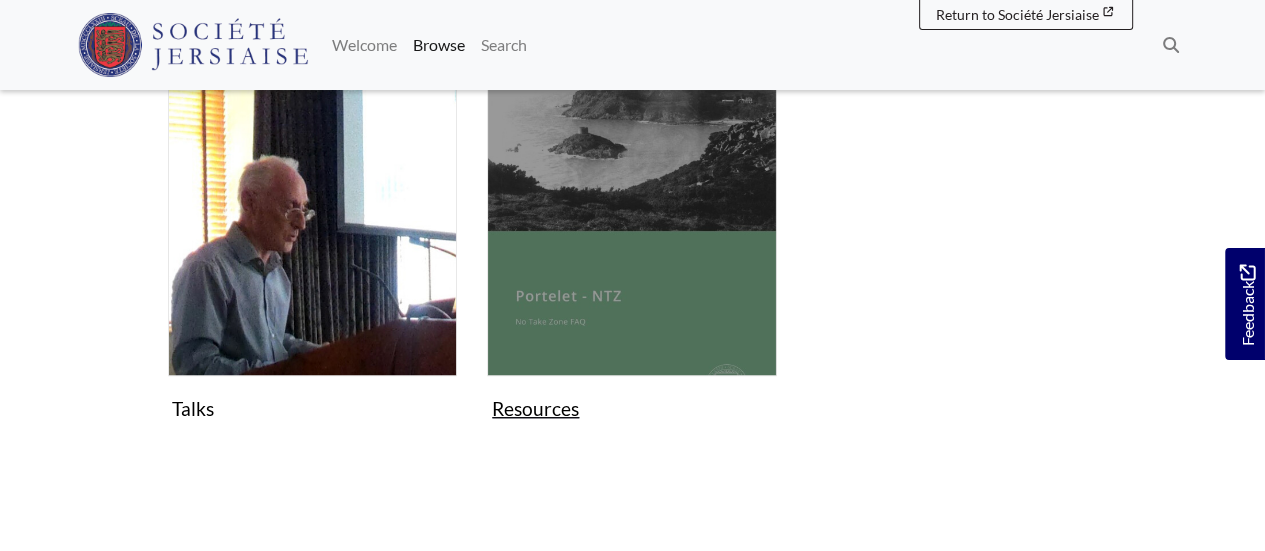 scroll, scrollTop: 1201, scrollLeft: 0, axis: vertical 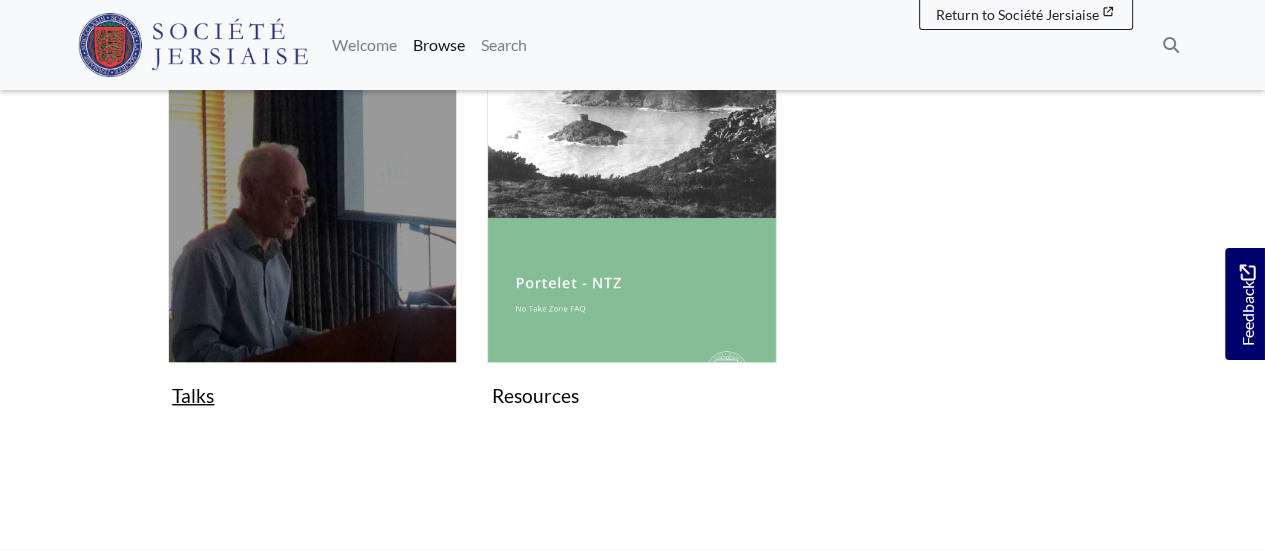 click at bounding box center (313, 218) 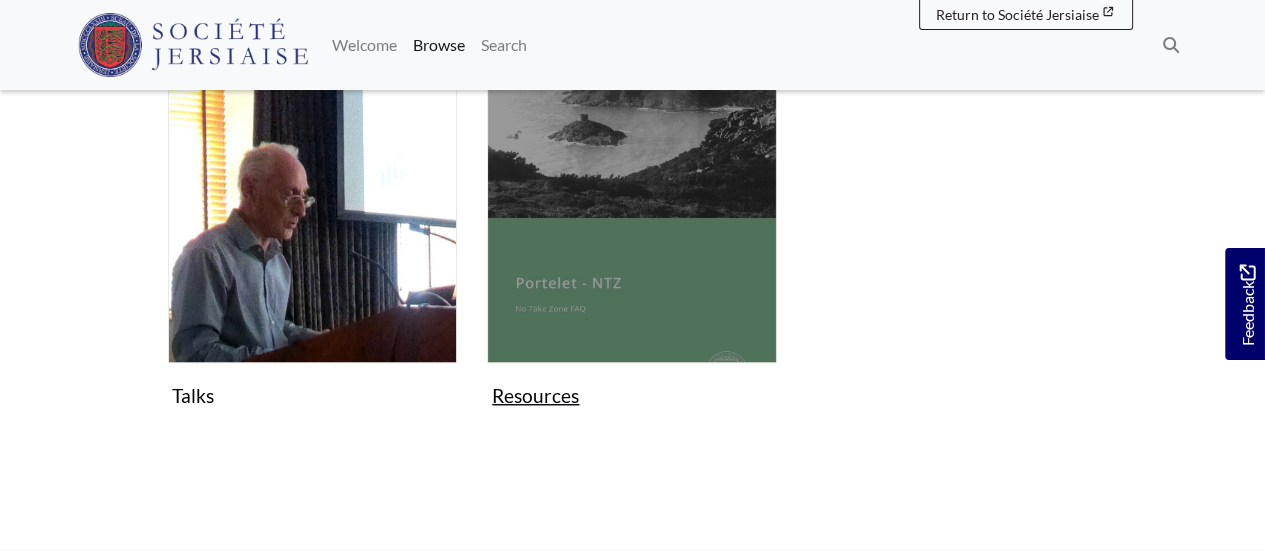 click at bounding box center [632, 218] 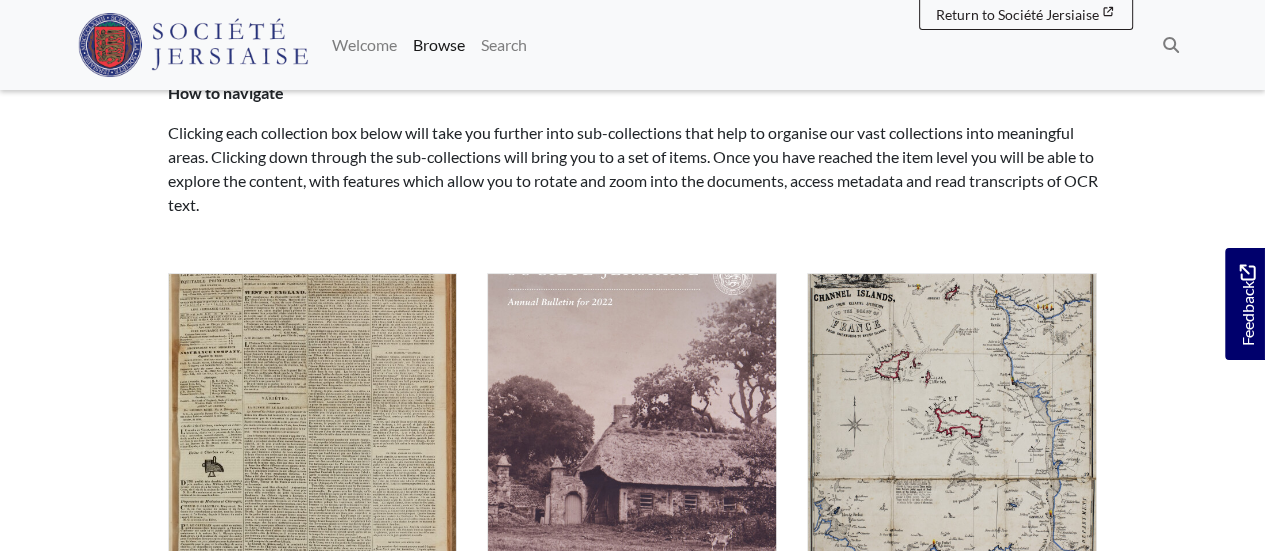 scroll, scrollTop: 323, scrollLeft: 0, axis: vertical 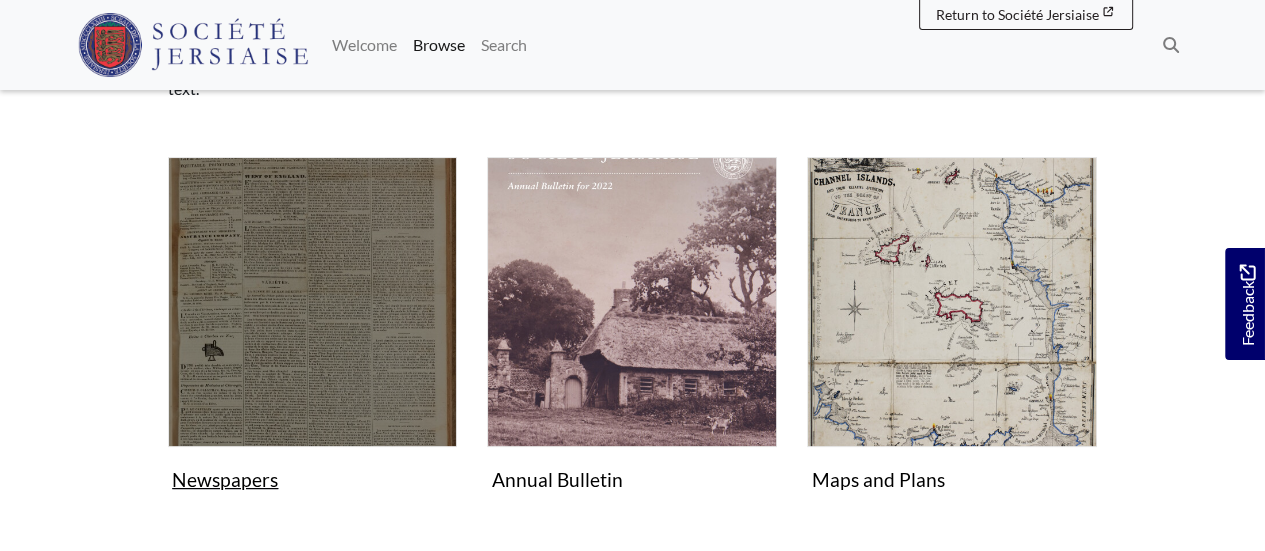 click at bounding box center (313, 302) 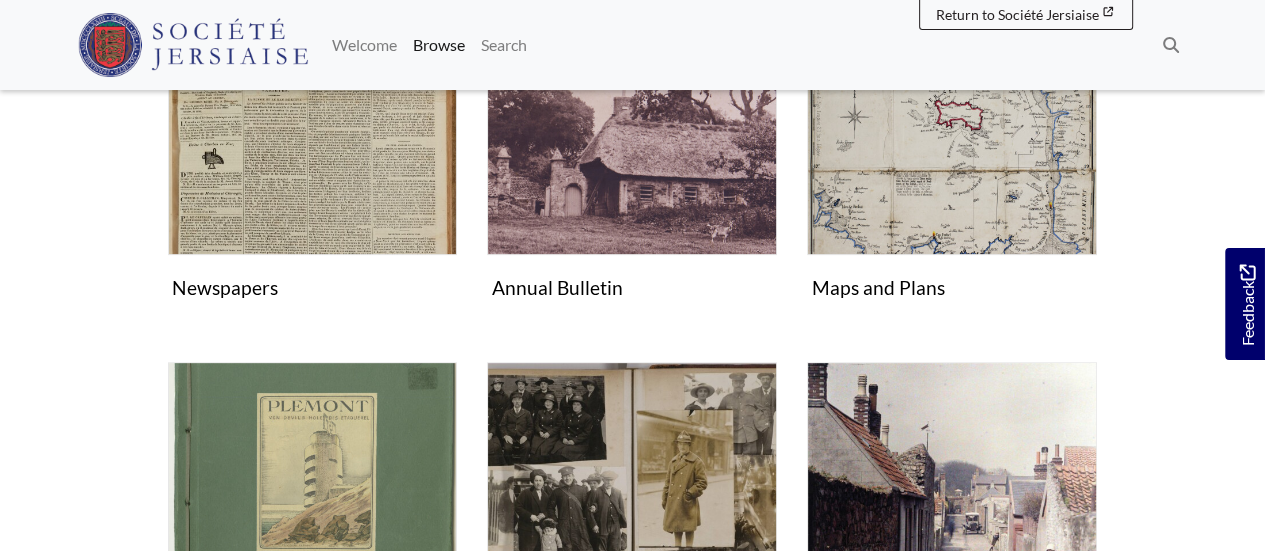scroll, scrollTop: 521, scrollLeft: 0, axis: vertical 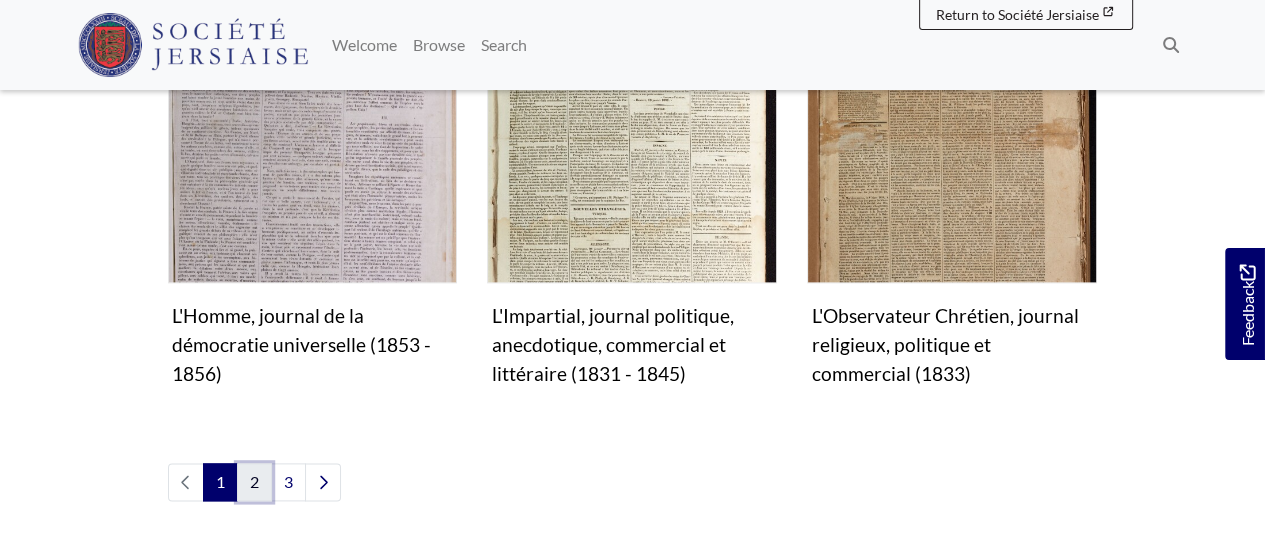 click on "2" at bounding box center [254, 482] 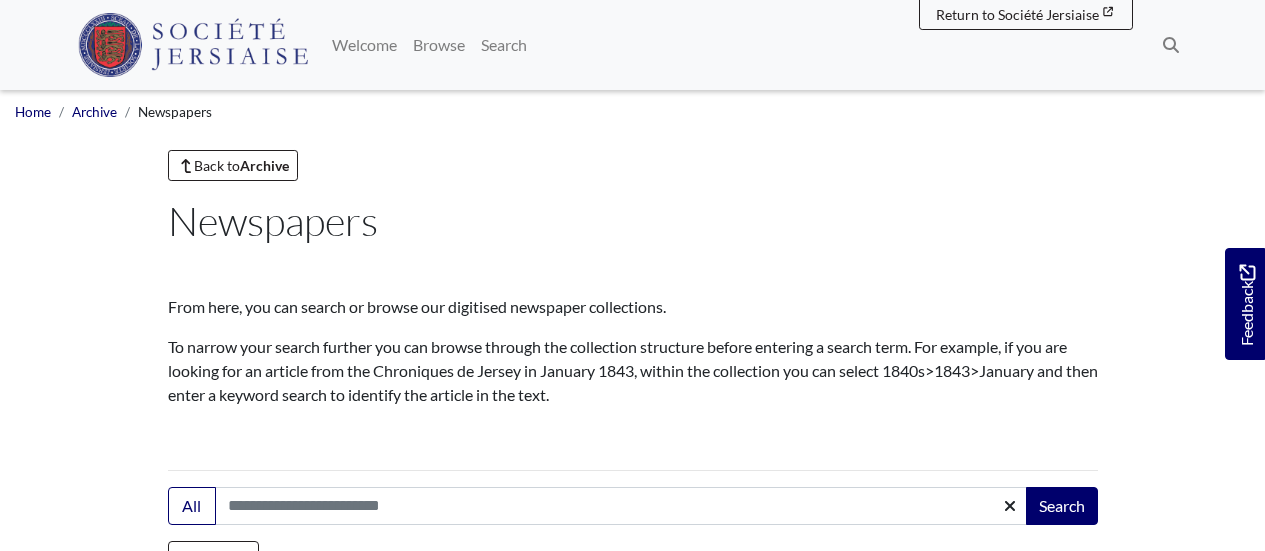 scroll, scrollTop: 0, scrollLeft: 0, axis: both 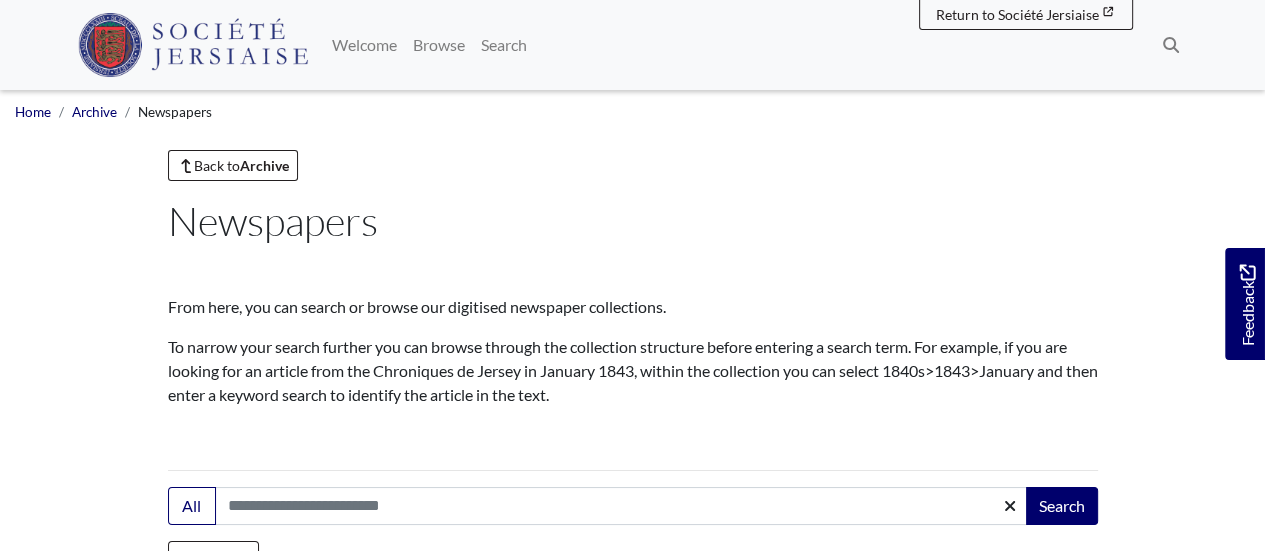 click on "Back to  Archive
Newspapers
From here, you can search or browse our digitised newspaper collections.
To narrow your search further you can browse through the collection structure before entering a search term. For example, if you are looking for an article from the Chroniques de Jersey in January 1843, within the collection you can select 1840s>1843>January and then enter a keyword search to identify the article in the text.
Read more
Collapse
All" at bounding box center [633, 1366] 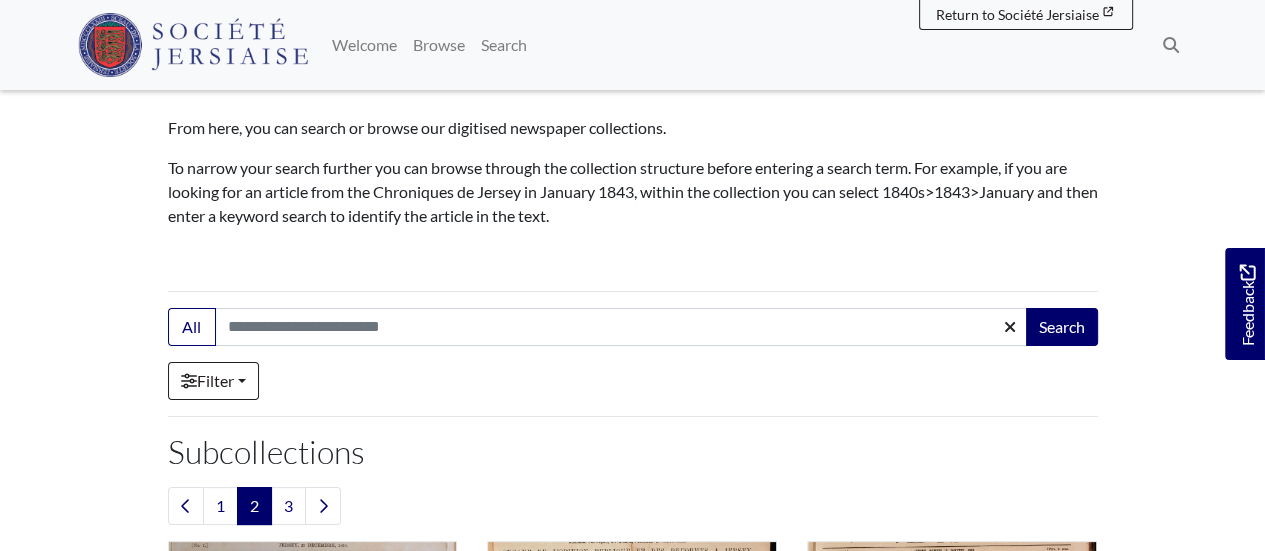 scroll, scrollTop: 0, scrollLeft: 0, axis: both 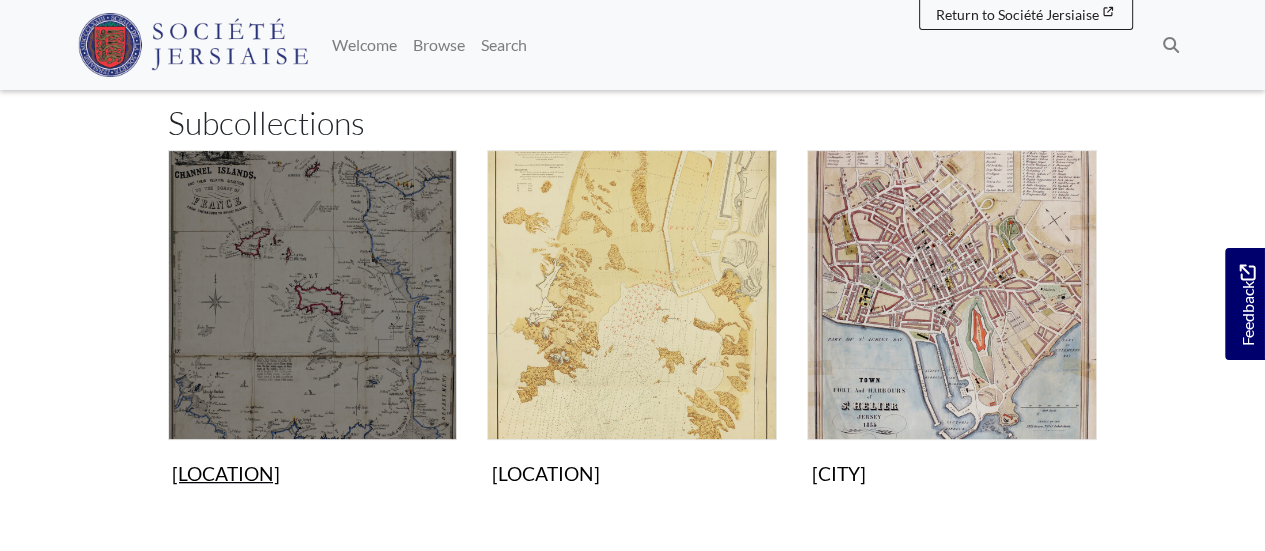 click at bounding box center (313, 295) 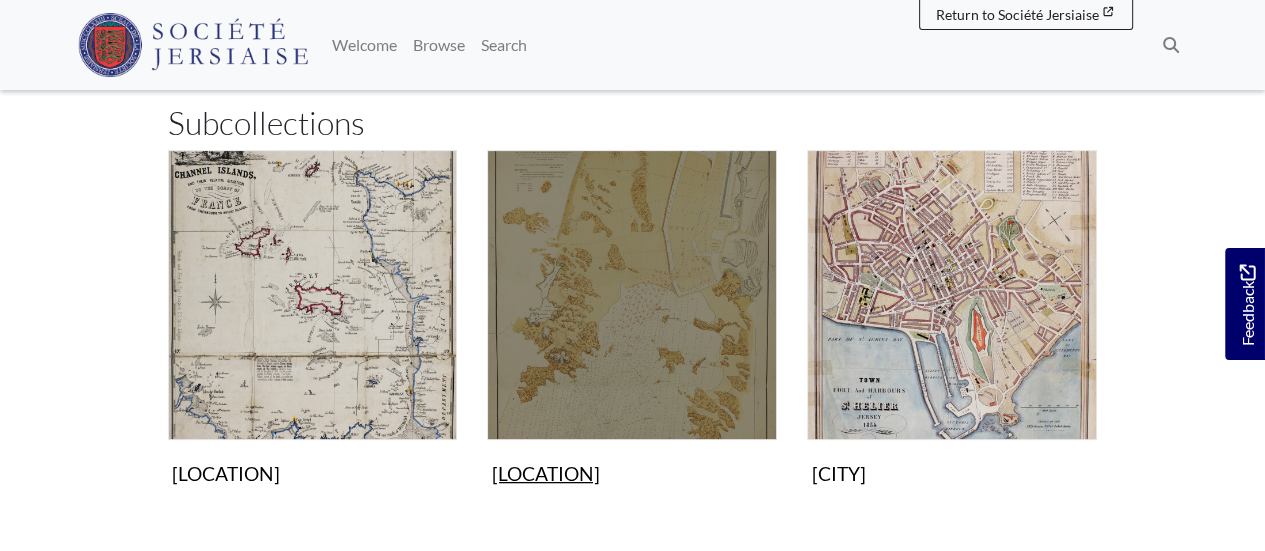click at bounding box center (632, 295) 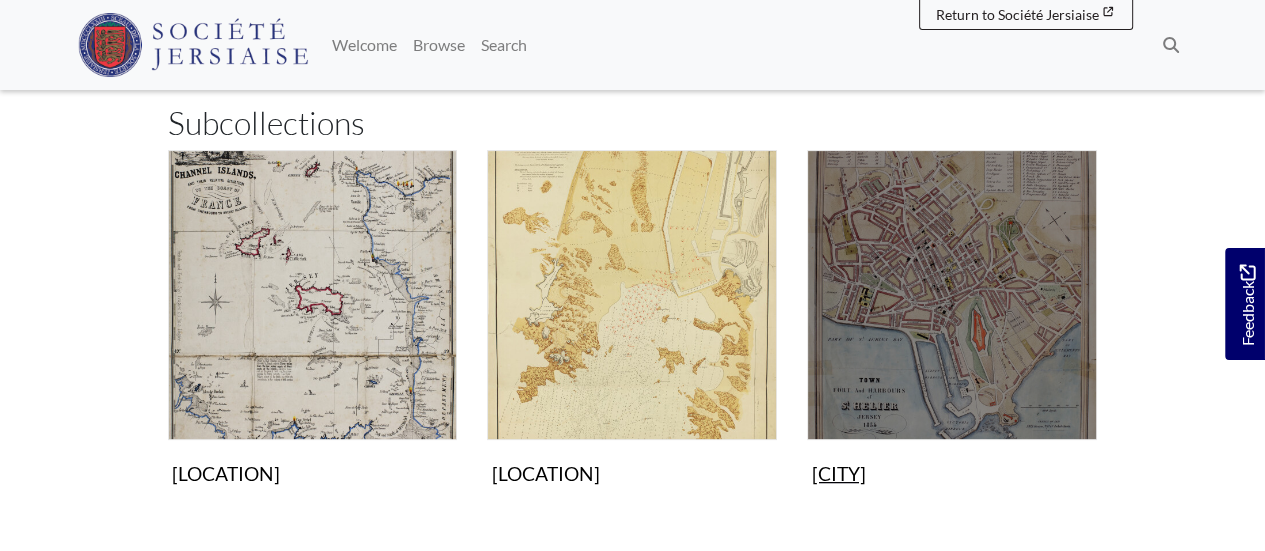 click at bounding box center (952, 295) 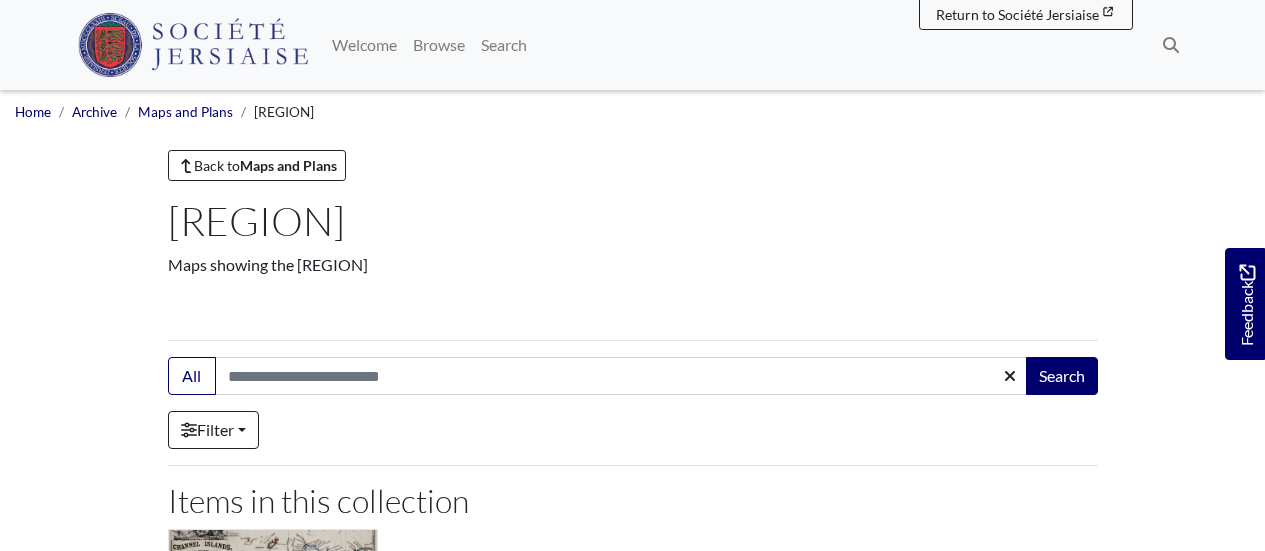 click on "Maps showing the Channel Islands" at bounding box center [633, 280] 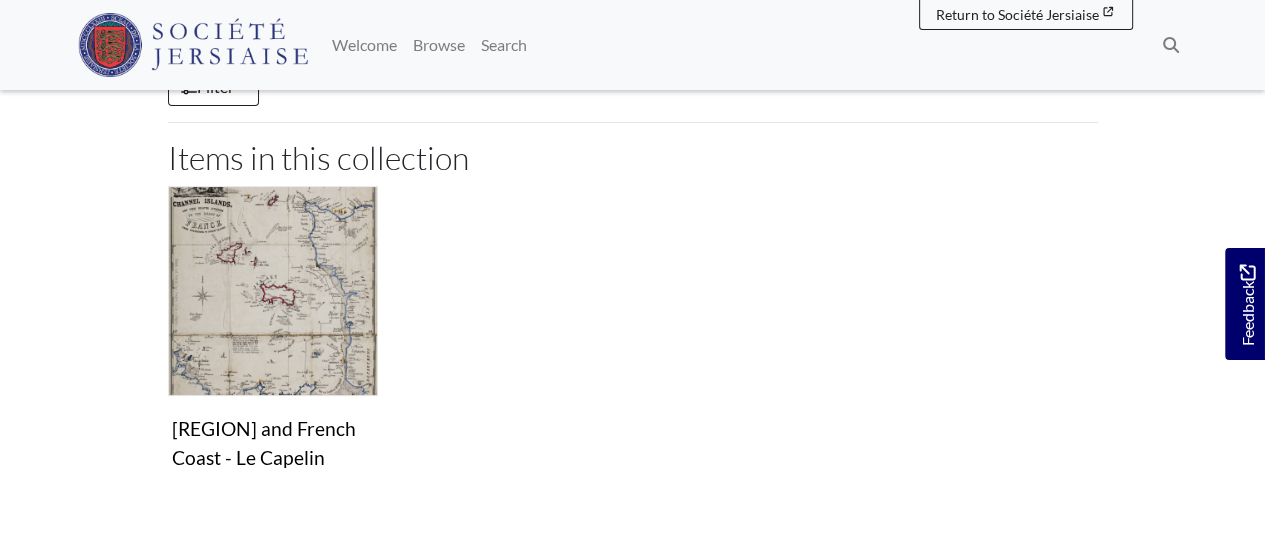 scroll, scrollTop: 339, scrollLeft: 0, axis: vertical 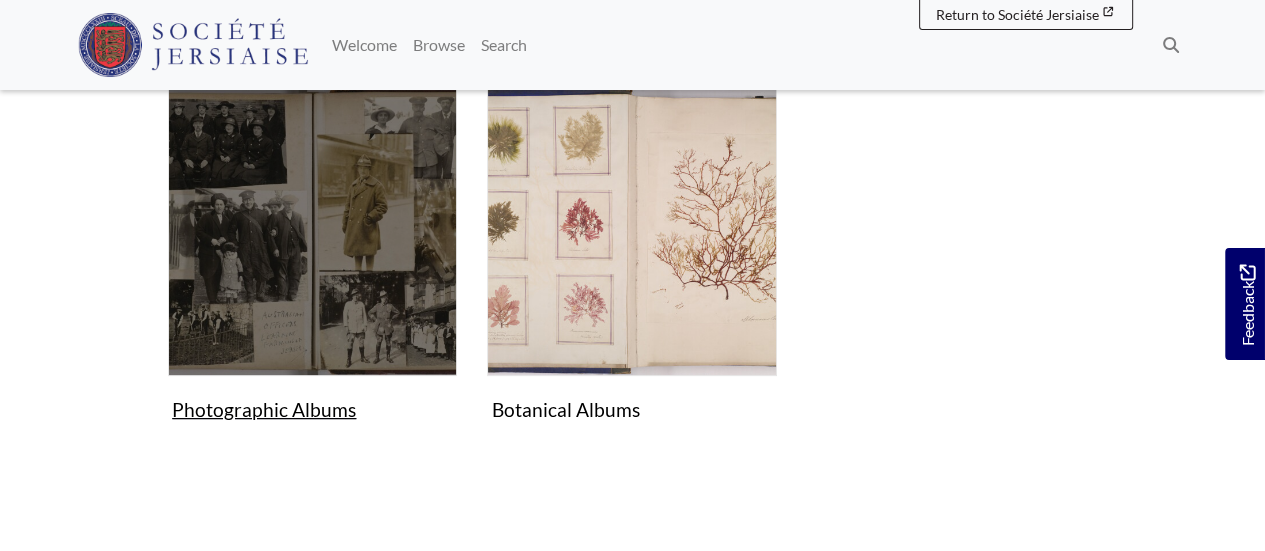 click at bounding box center (313, 231) 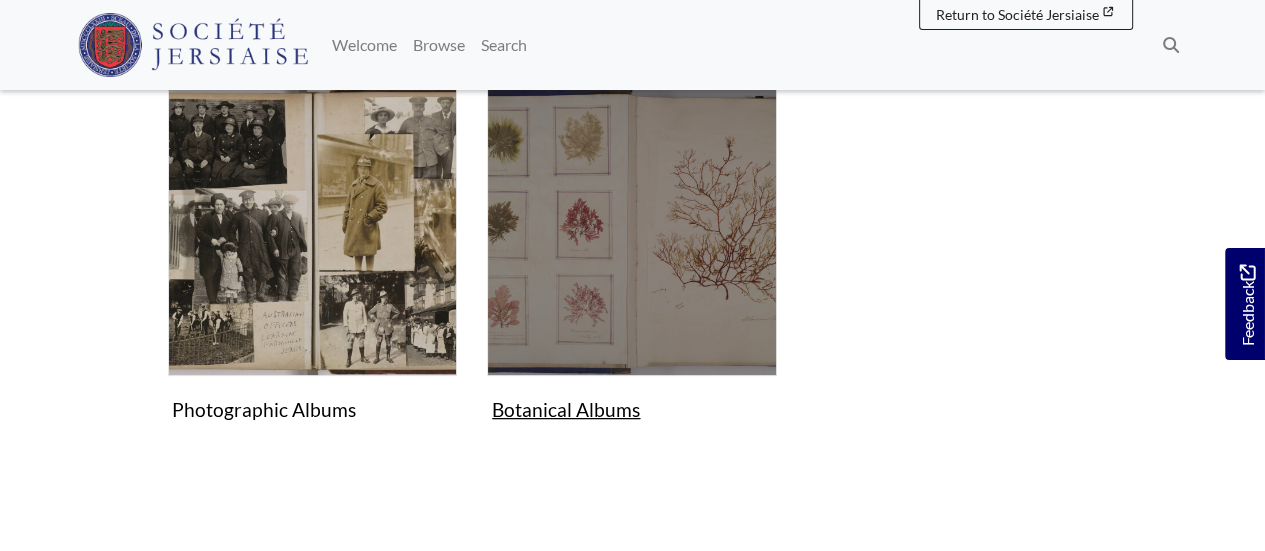 drag, startPoint x: 568, startPoint y: 191, endPoint x: 584, endPoint y: 191, distance: 16 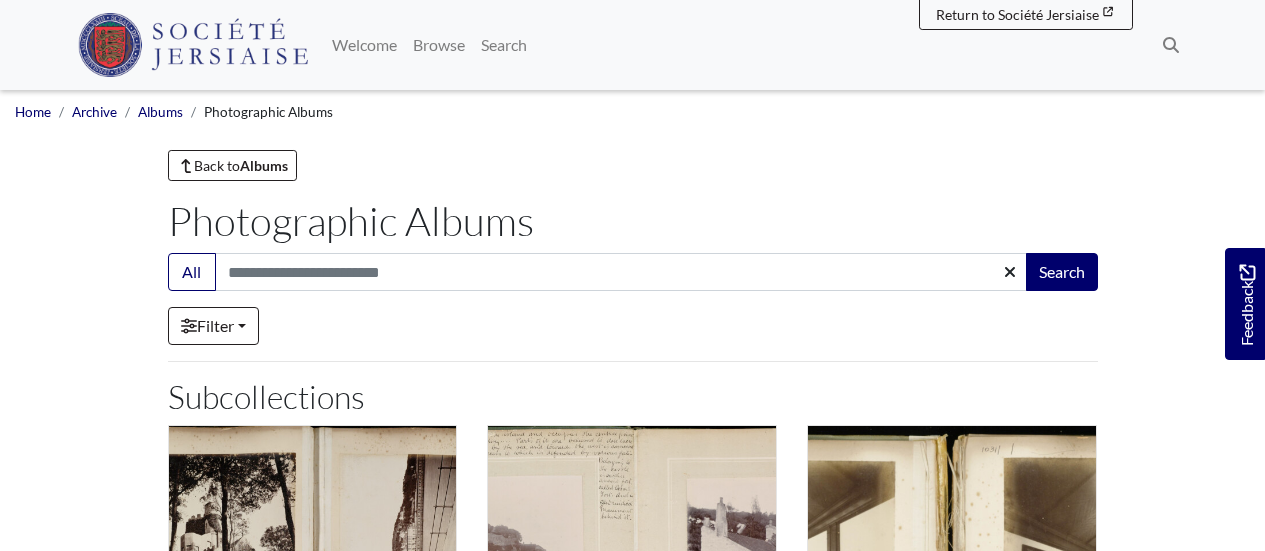 scroll, scrollTop: 0, scrollLeft: 0, axis: both 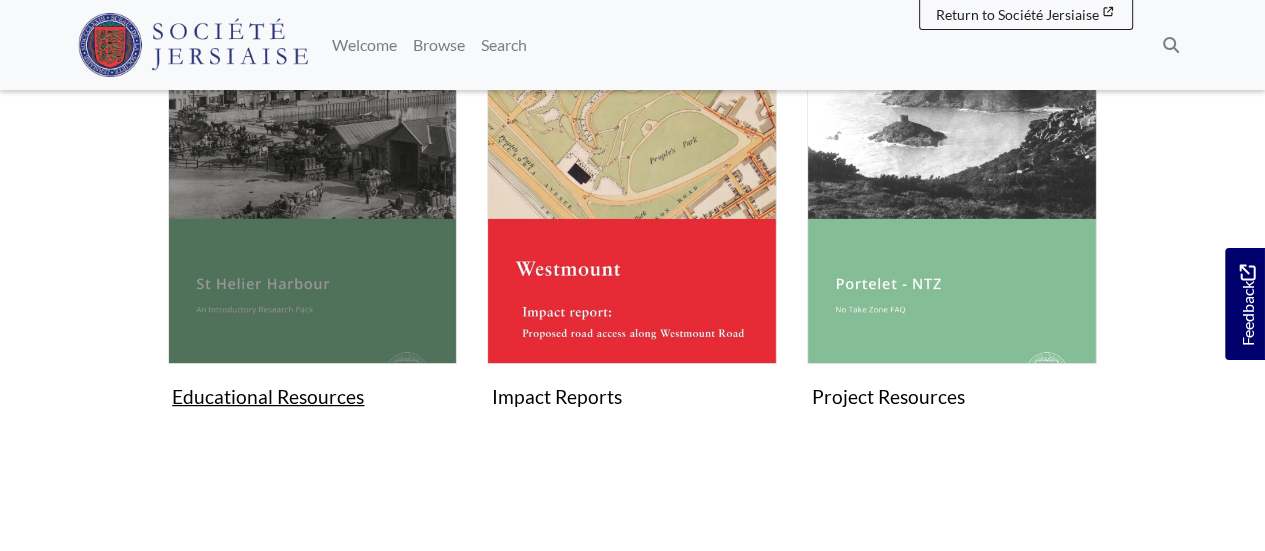 click at bounding box center (313, 219) 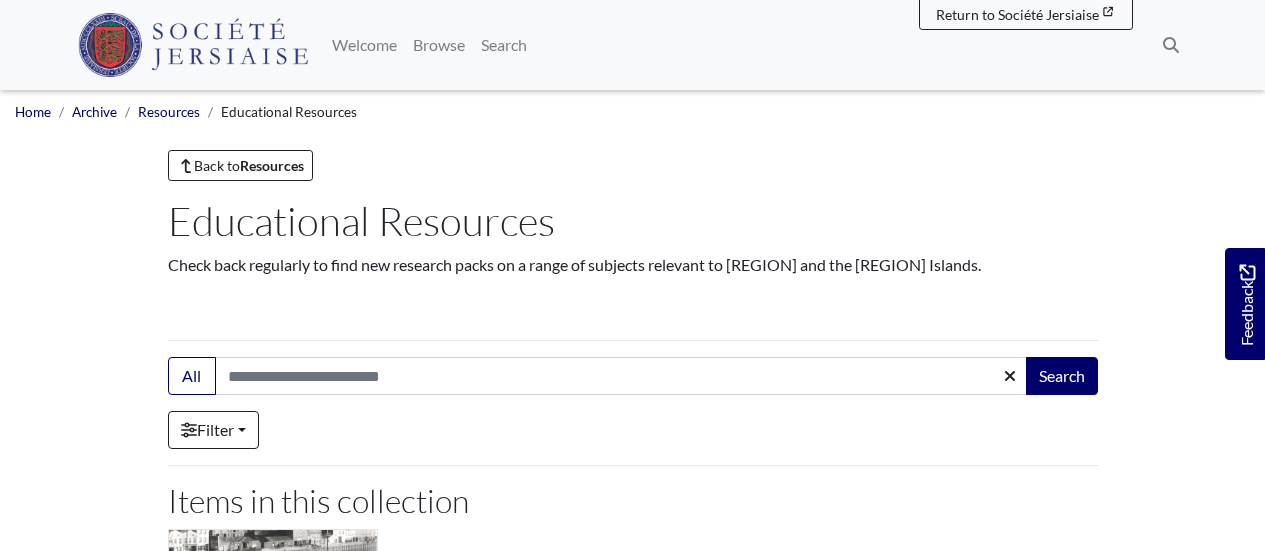 scroll, scrollTop: 0, scrollLeft: 0, axis: both 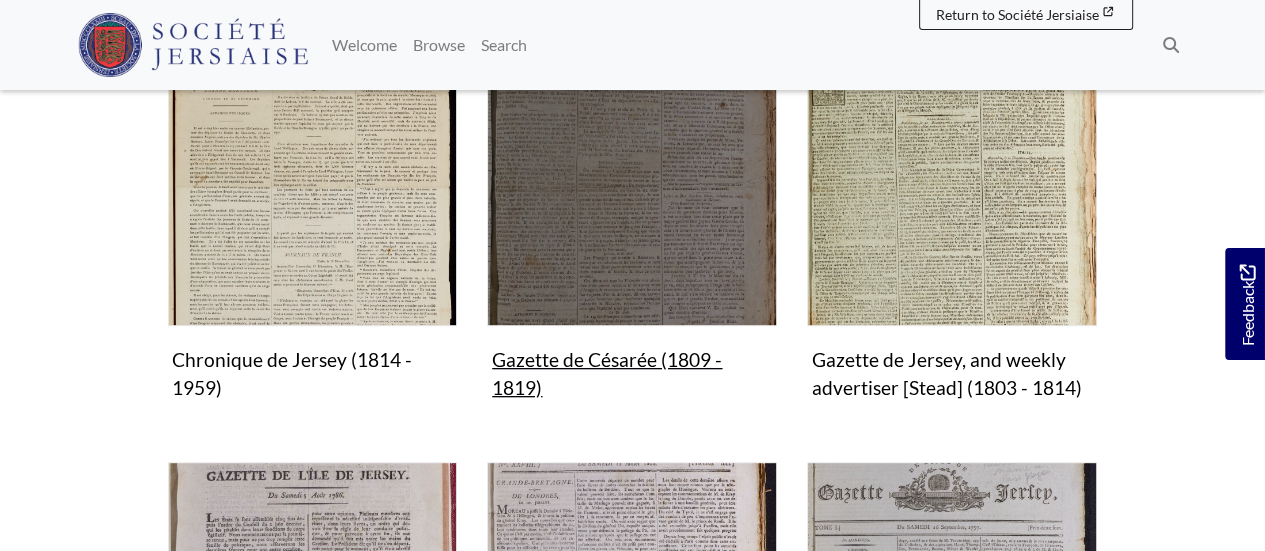 click at bounding box center (632, 181) 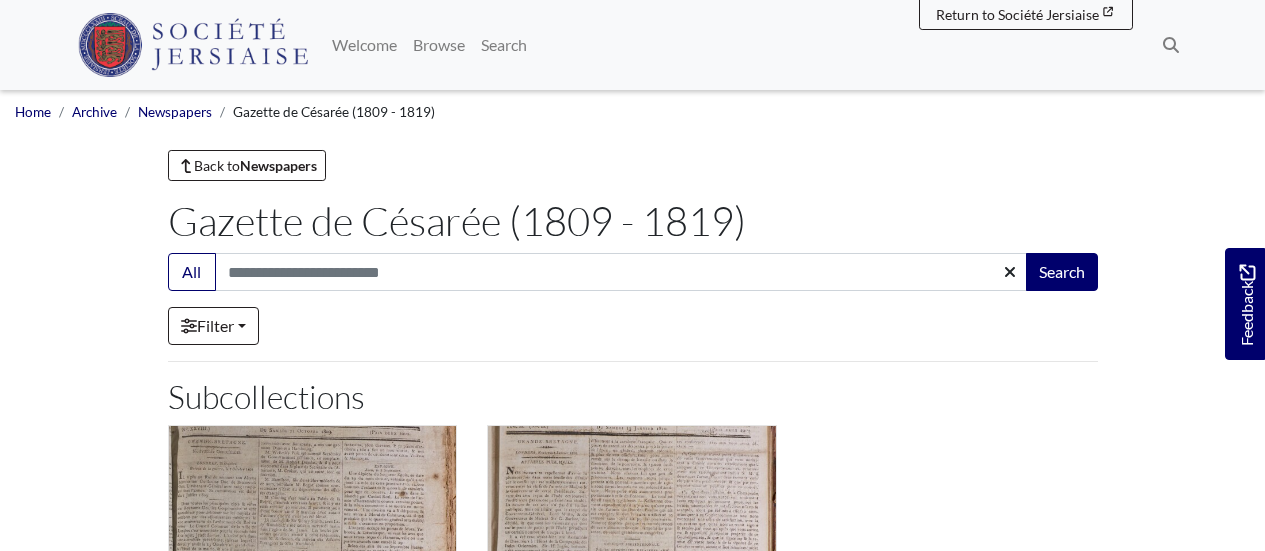 scroll, scrollTop: 0, scrollLeft: 0, axis: both 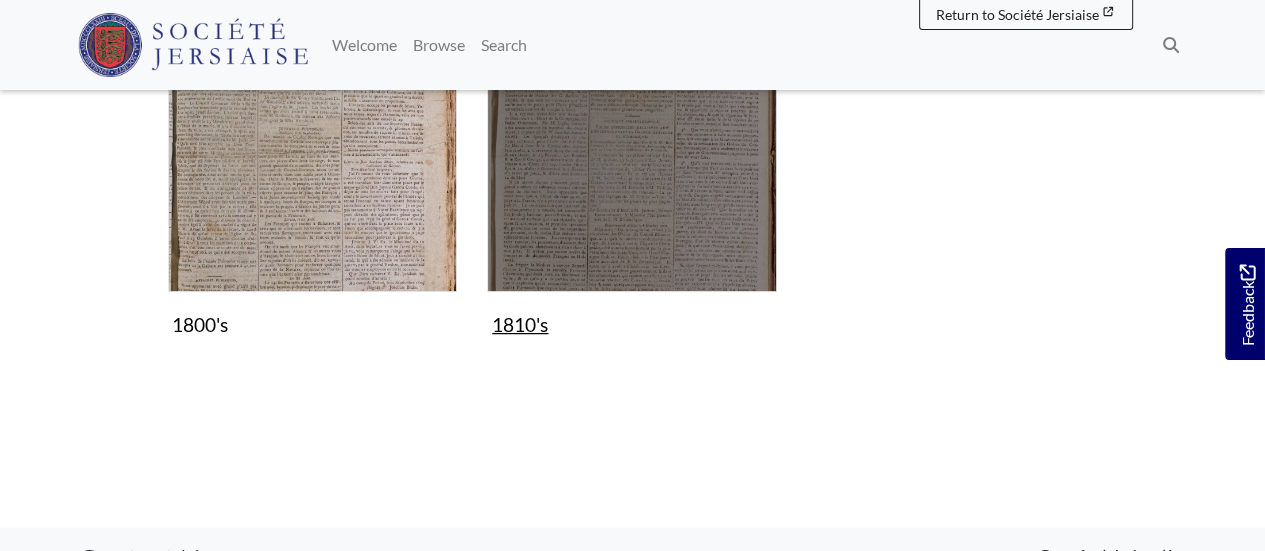 click at bounding box center (632, 147) 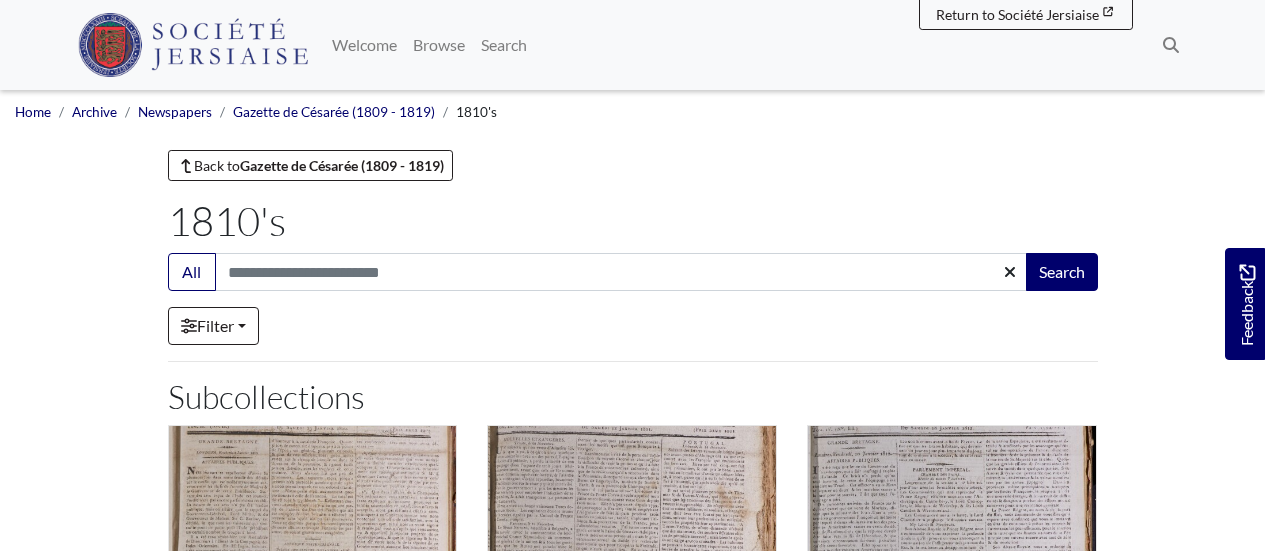 scroll, scrollTop: 0, scrollLeft: 0, axis: both 